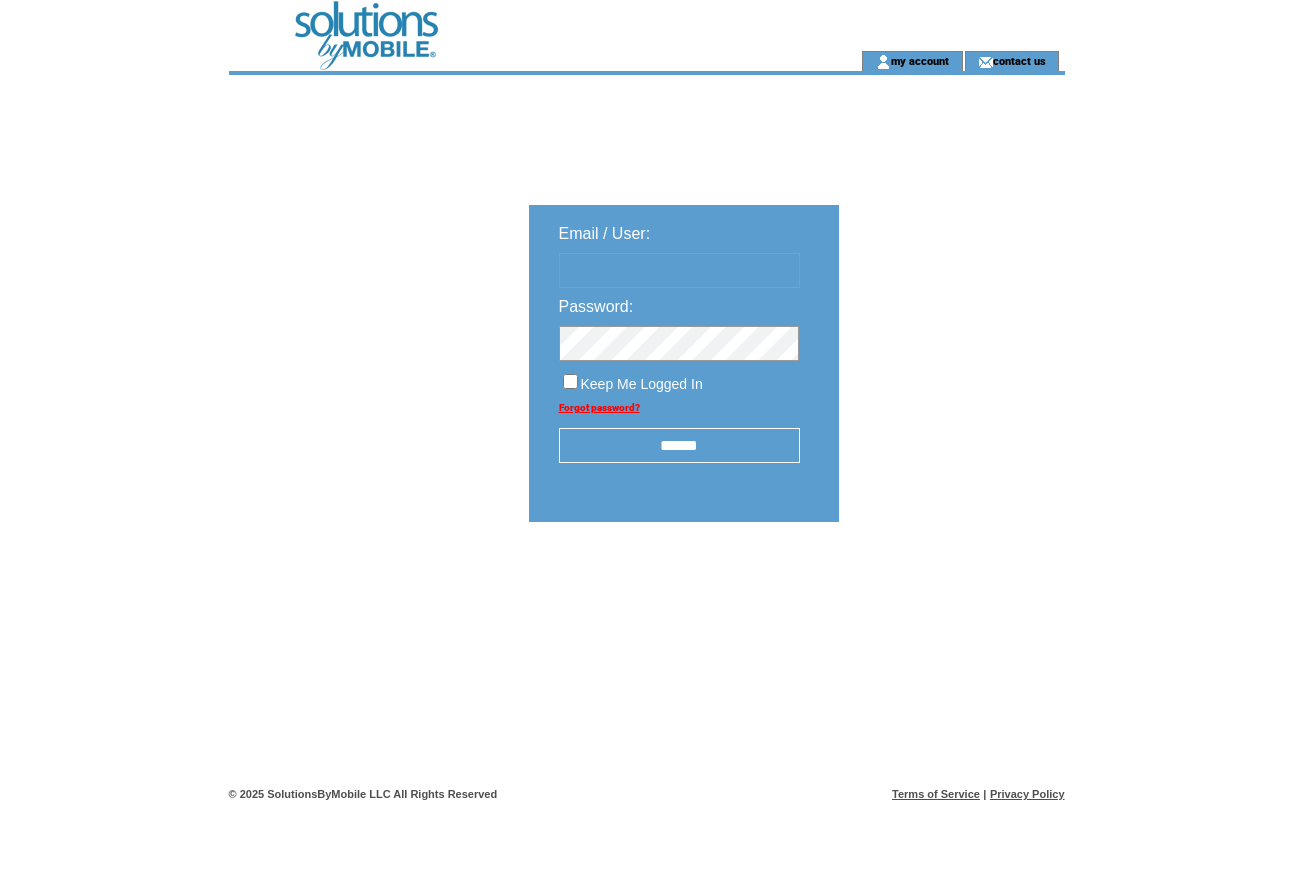 scroll, scrollTop: 0, scrollLeft: 0, axis: both 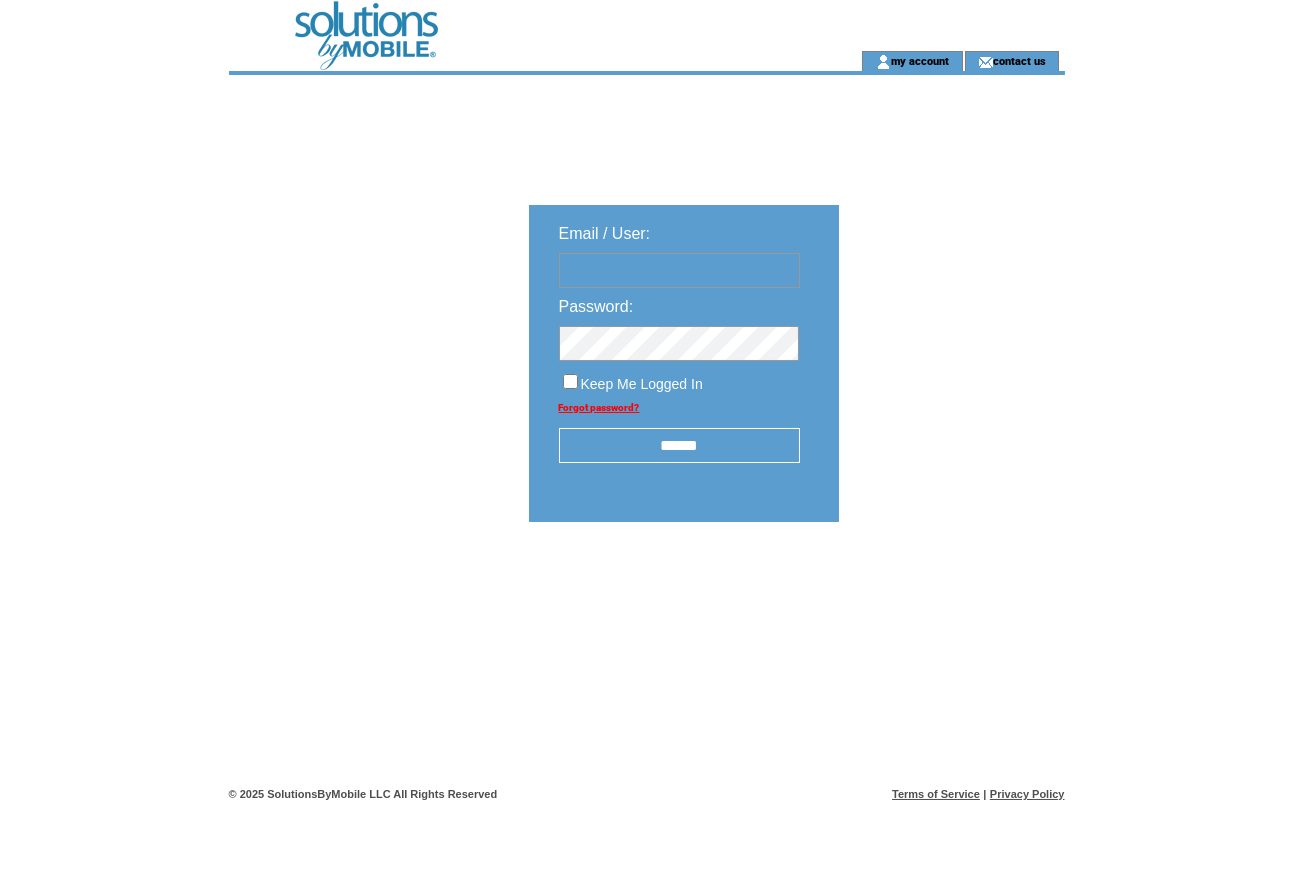 type on "**********" 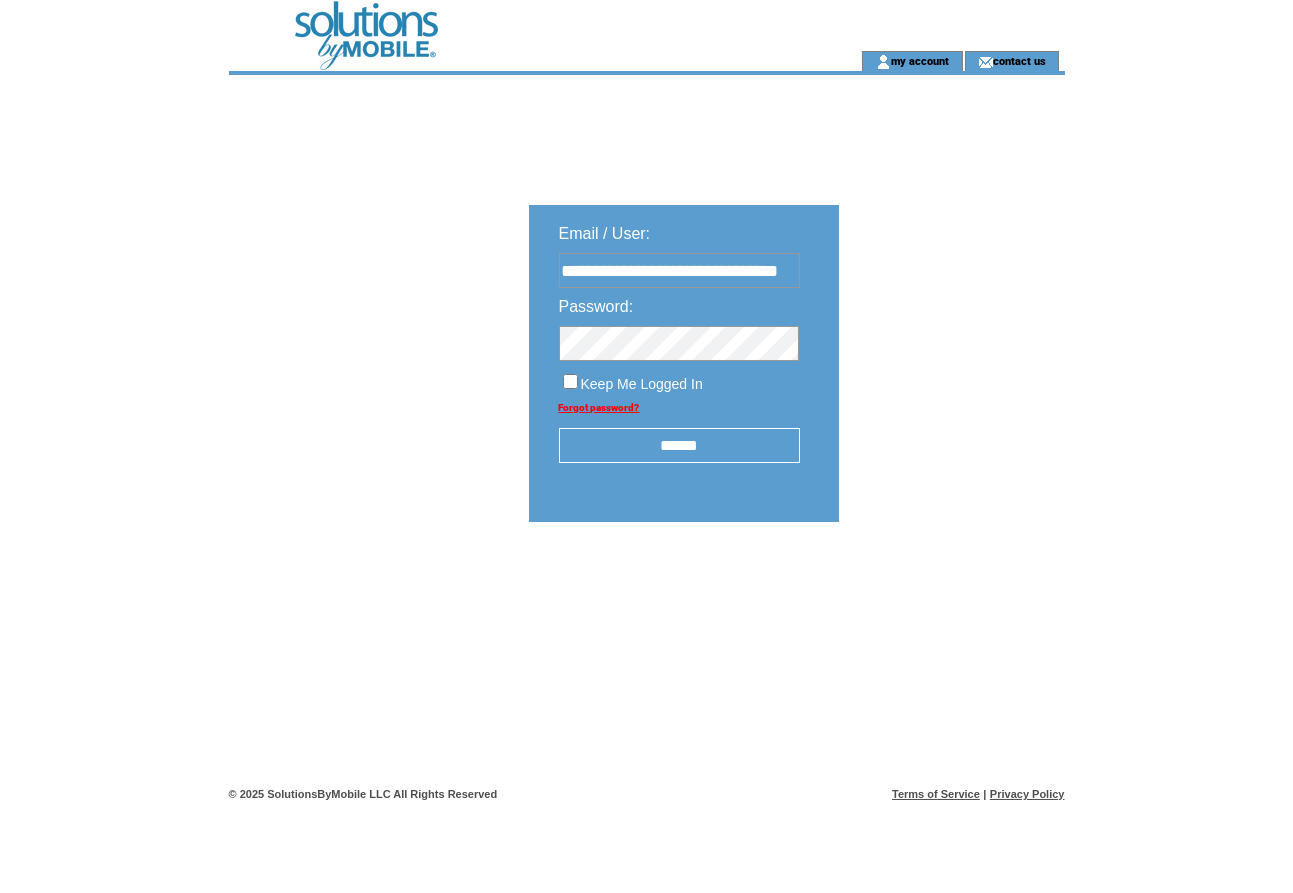click on "******" at bounding box center (679, 445) 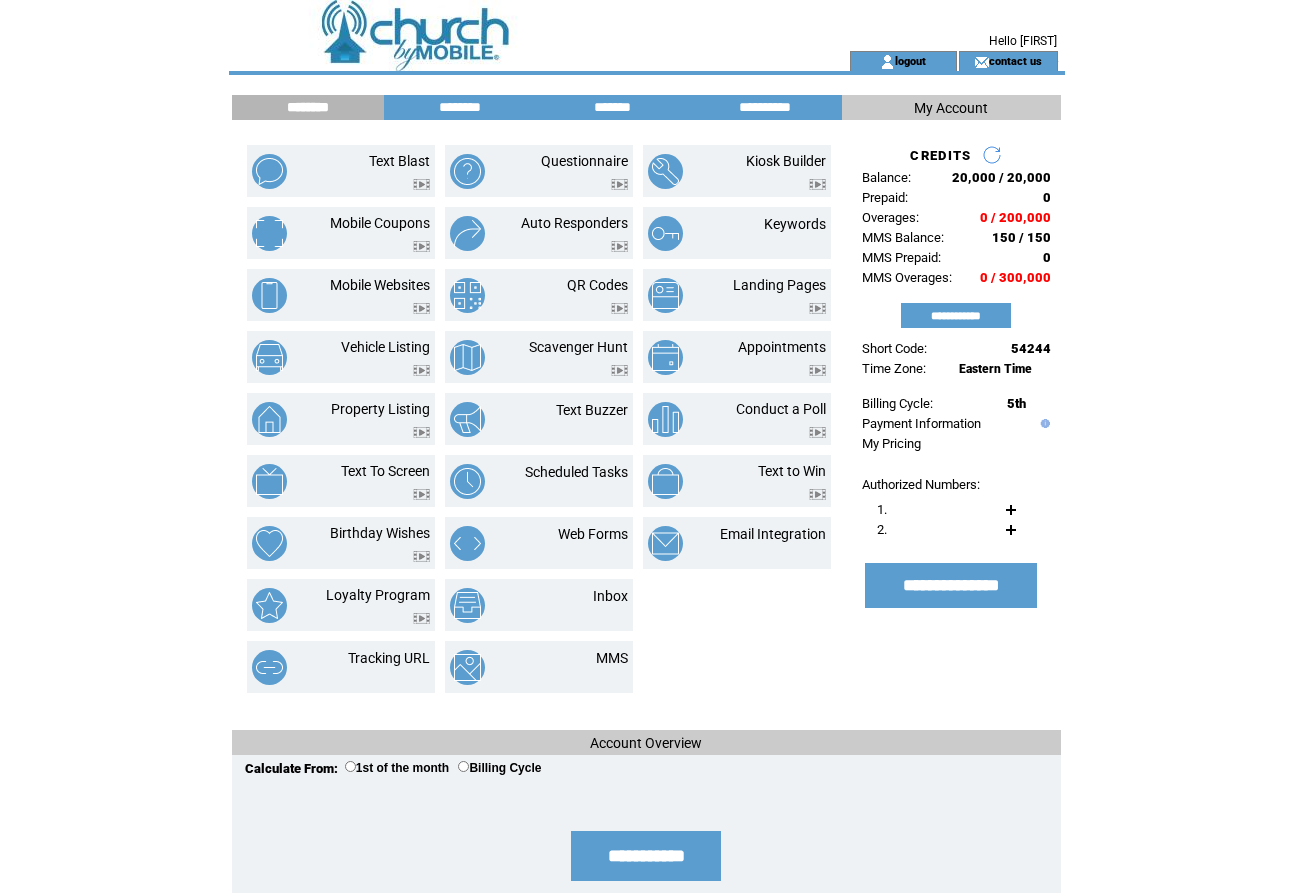 scroll, scrollTop: 0, scrollLeft: 0, axis: both 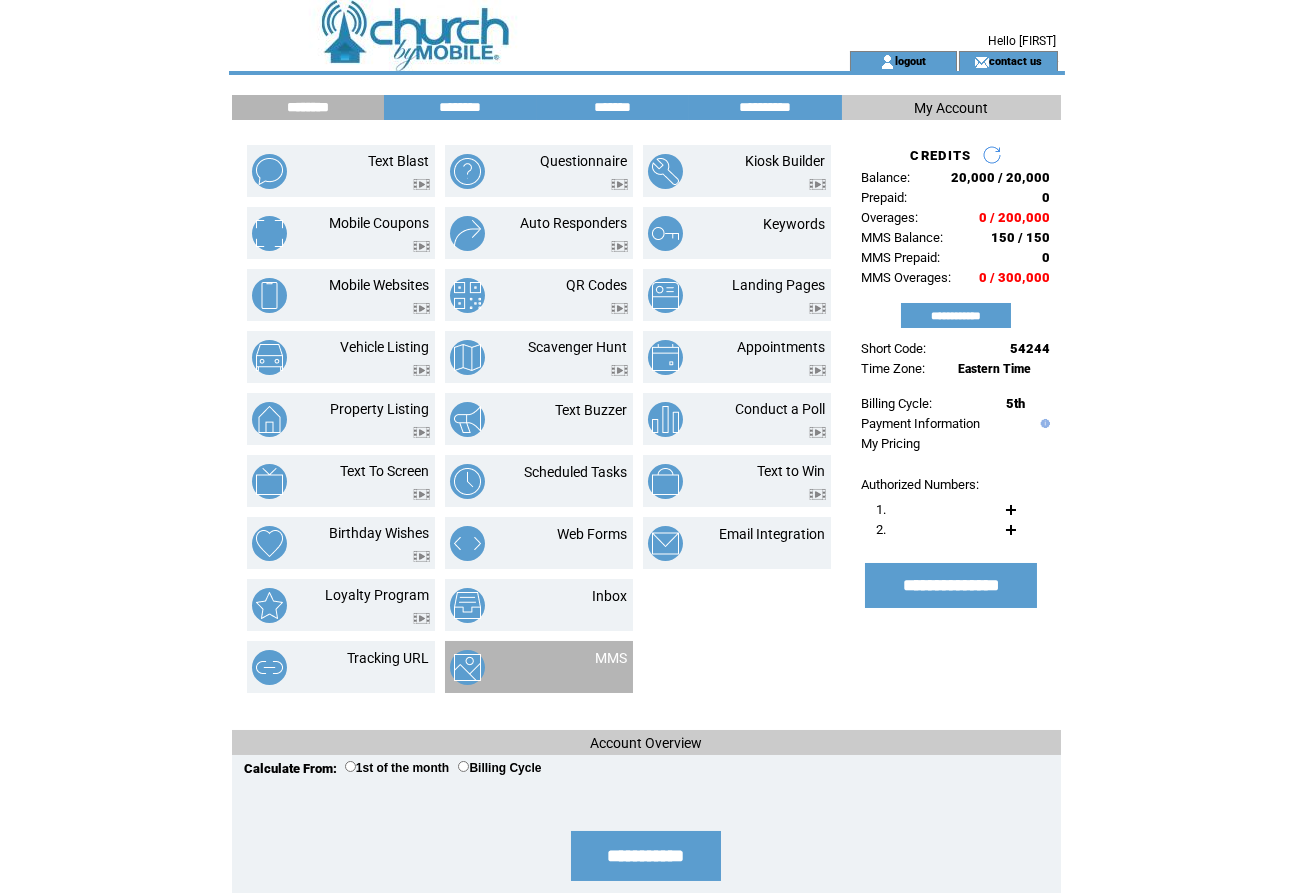 click on "MMS" at bounding box center (612, 658) 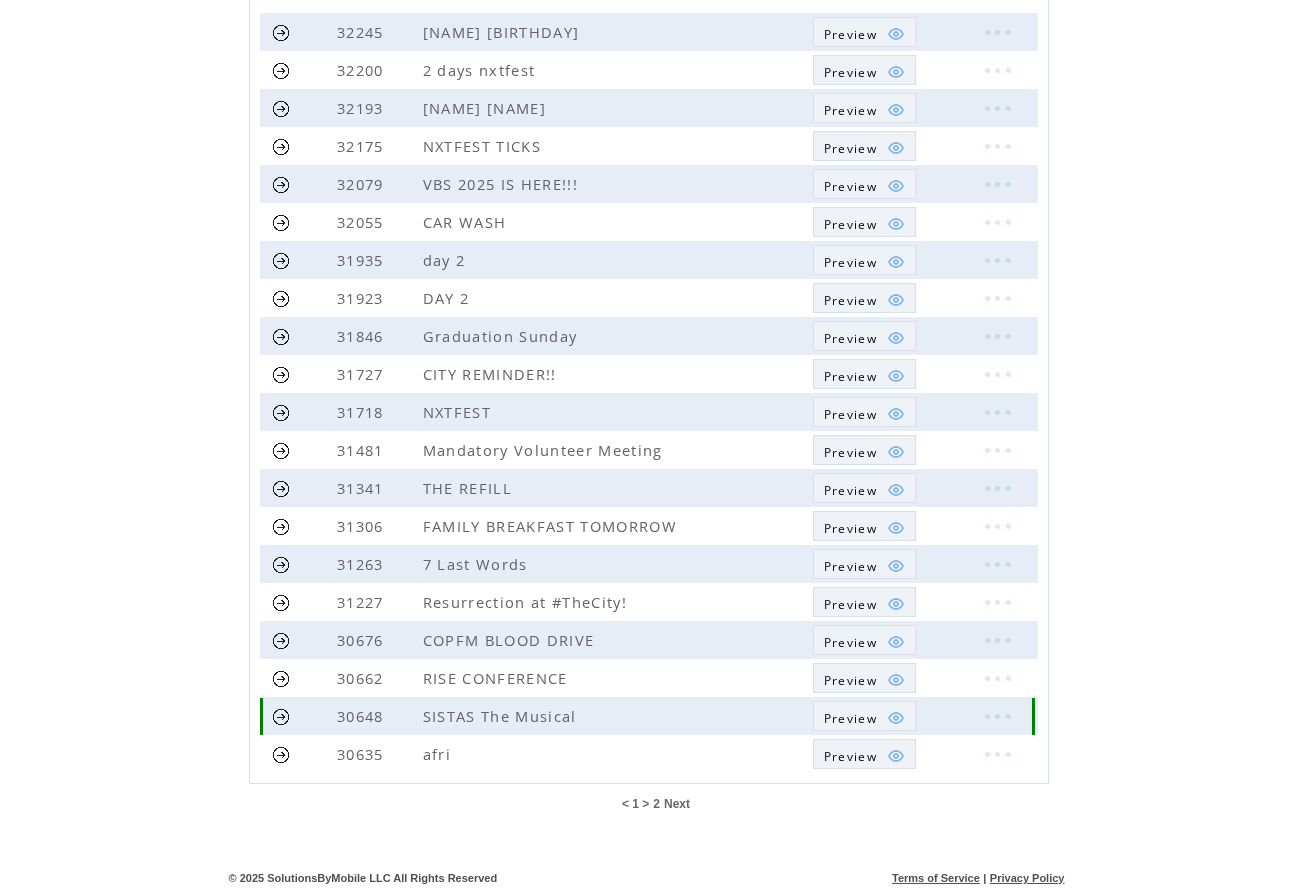 scroll, scrollTop: 283, scrollLeft: 0, axis: vertical 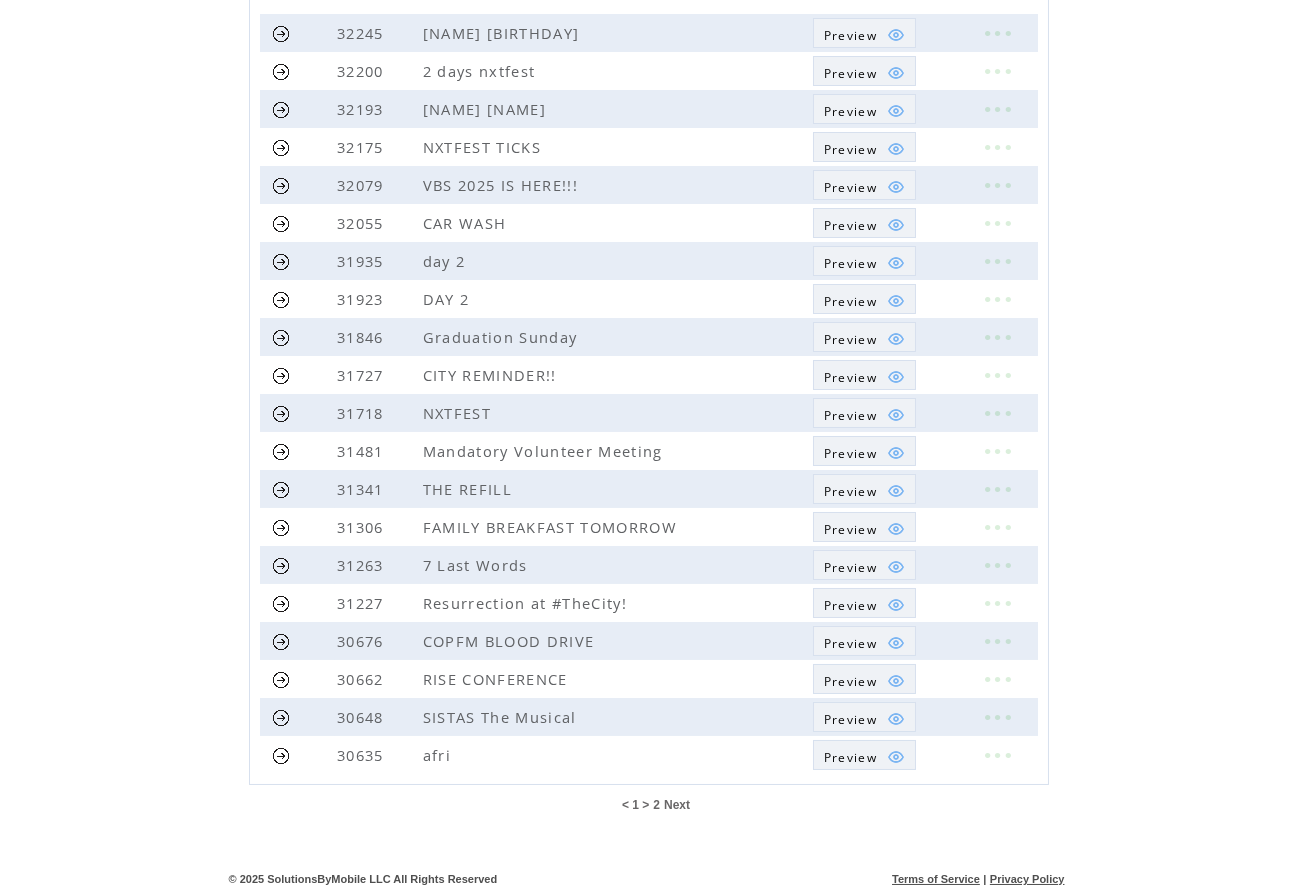 click on "Next" at bounding box center (677, 805) 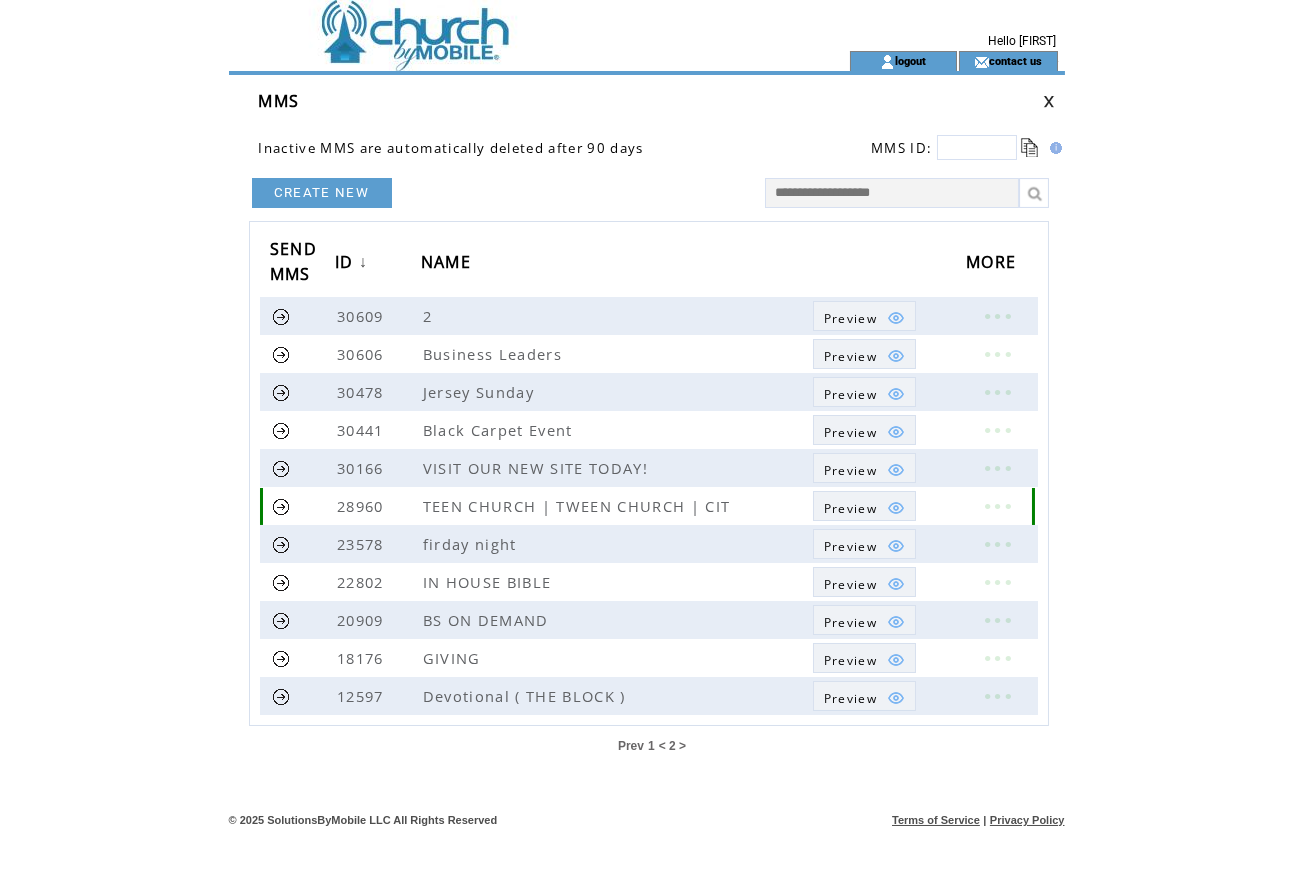 scroll, scrollTop: 0, scrollLeft: 0, axis: both 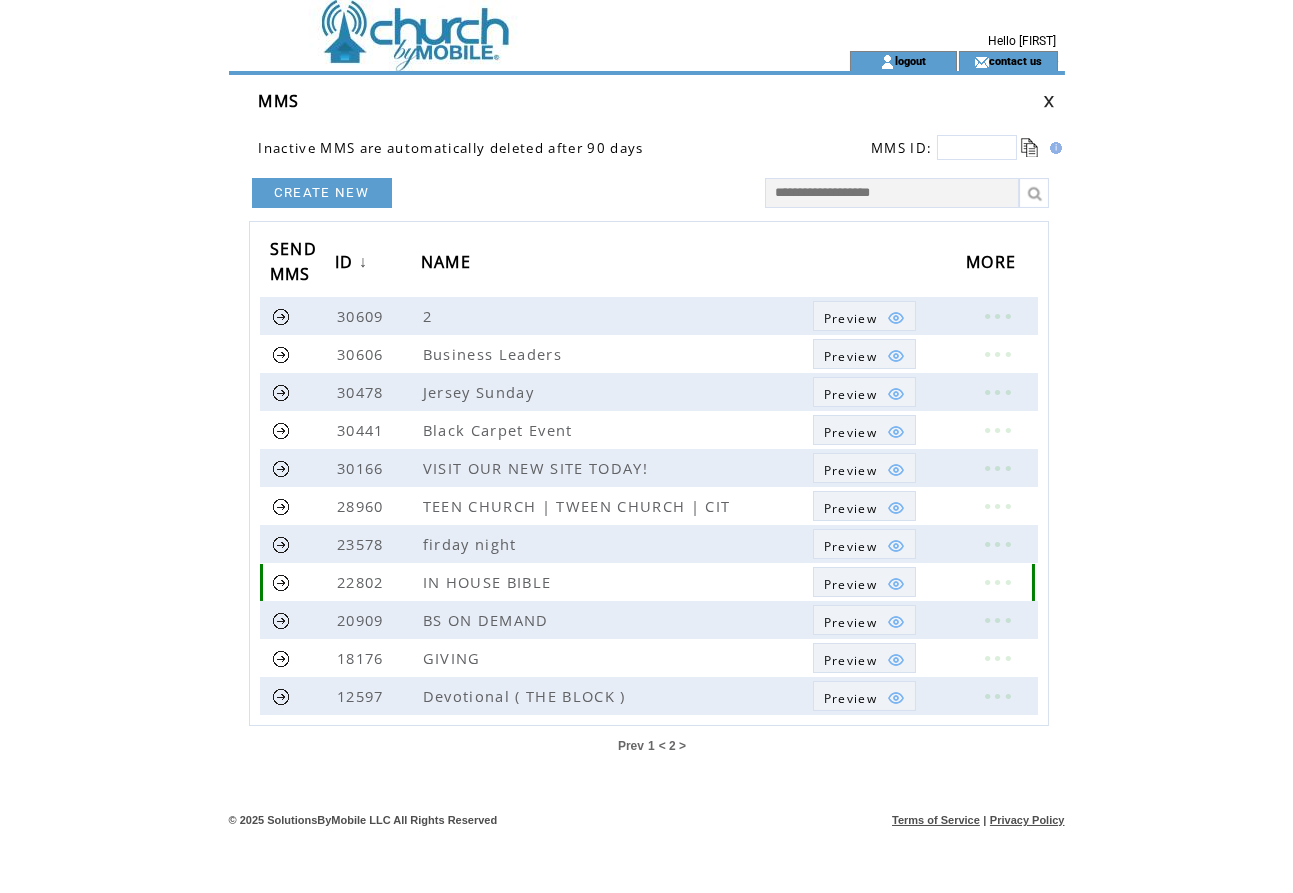 click at bounding box center (997, 582) 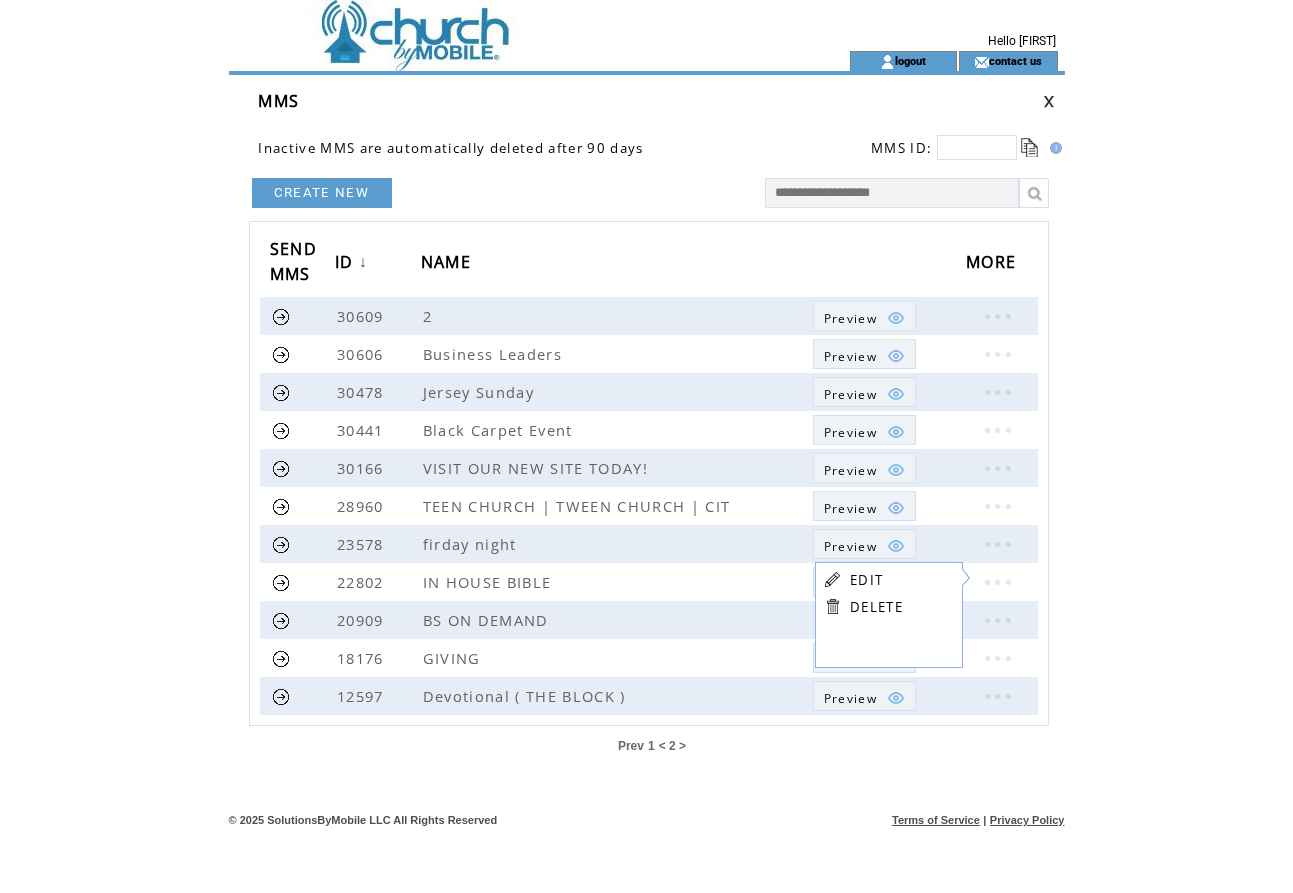 click on "EDIT" at bounding box center (866, 580) 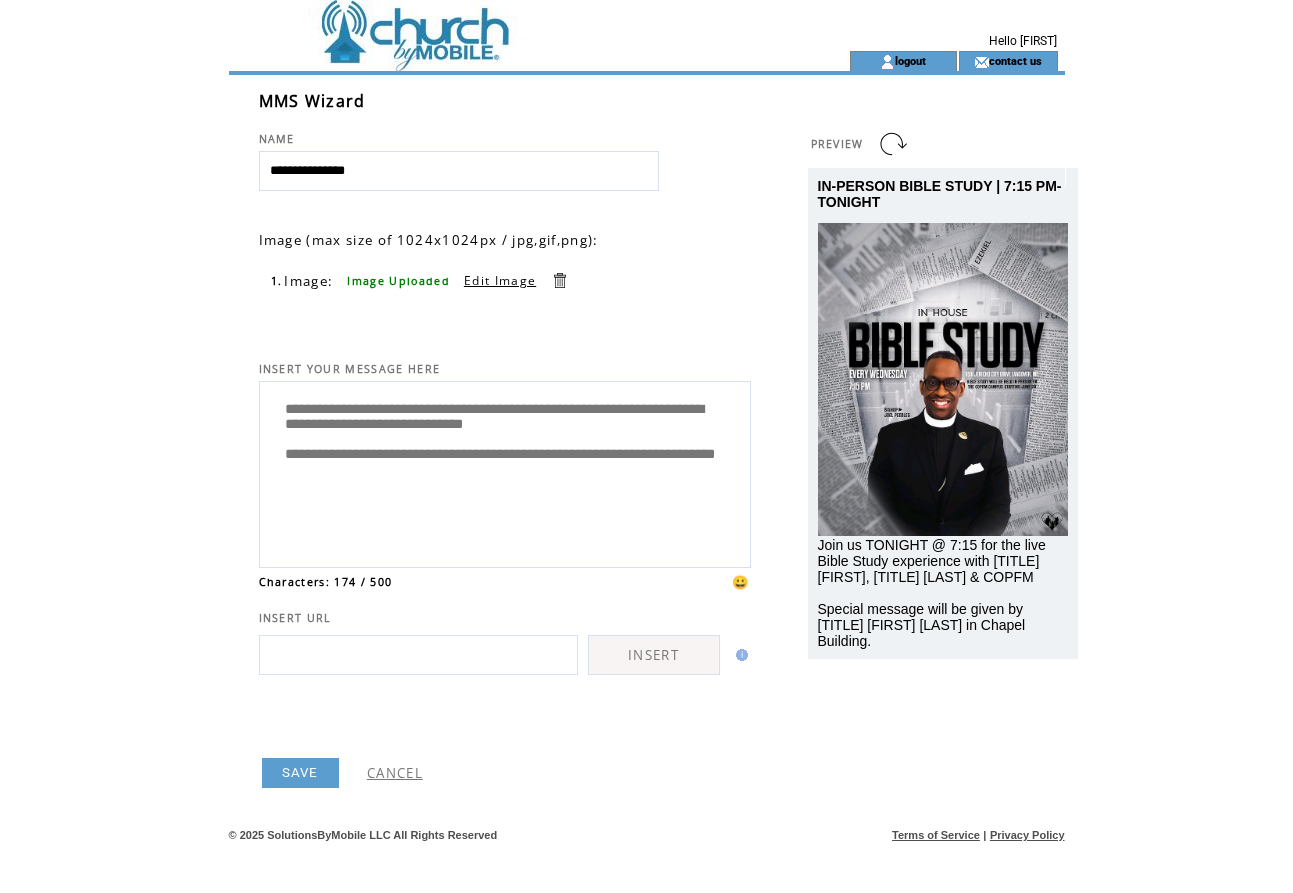 scroll, scrollTop: 0, scrollLeft: 0, axis: both 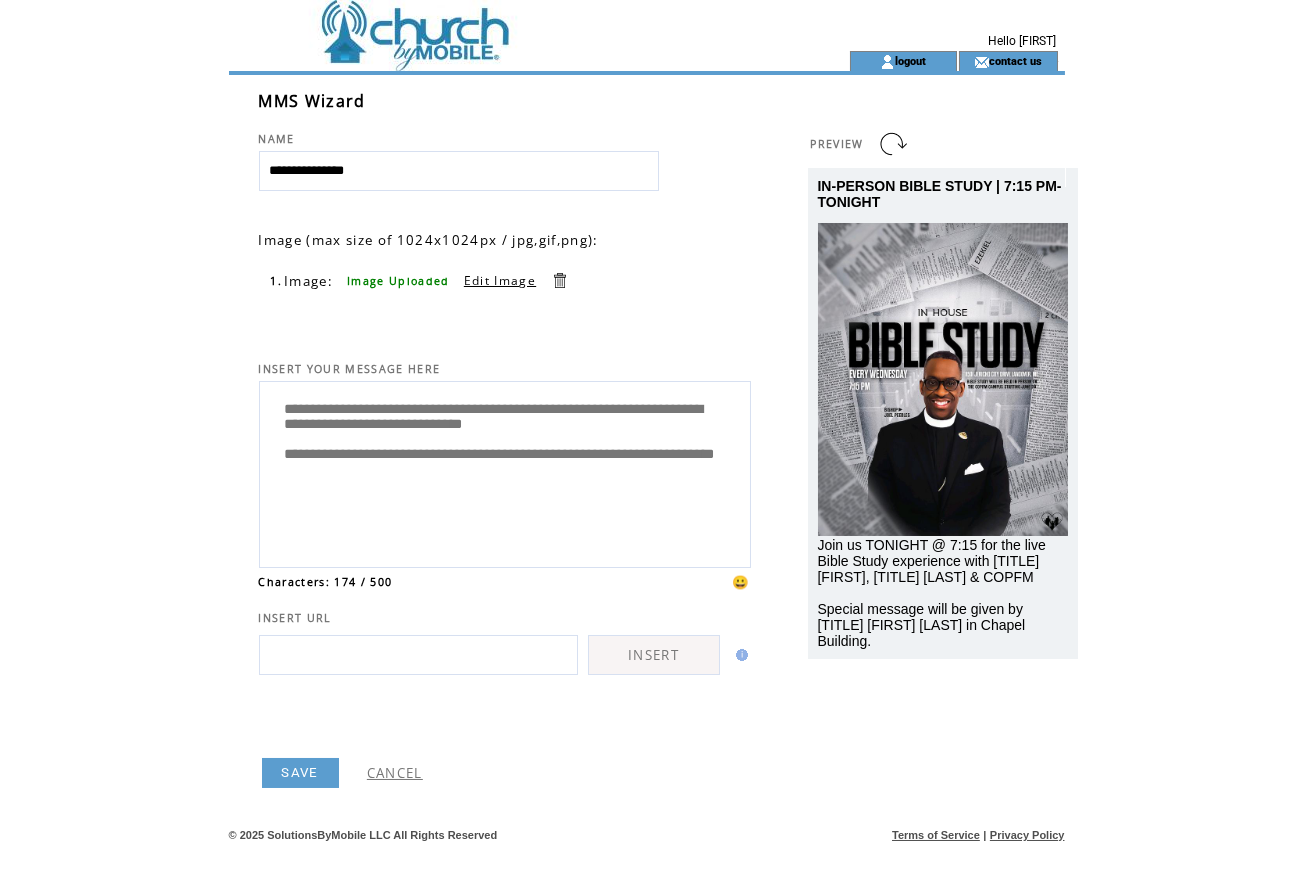 click on "Edit Image" at bounding box center (500, 280) 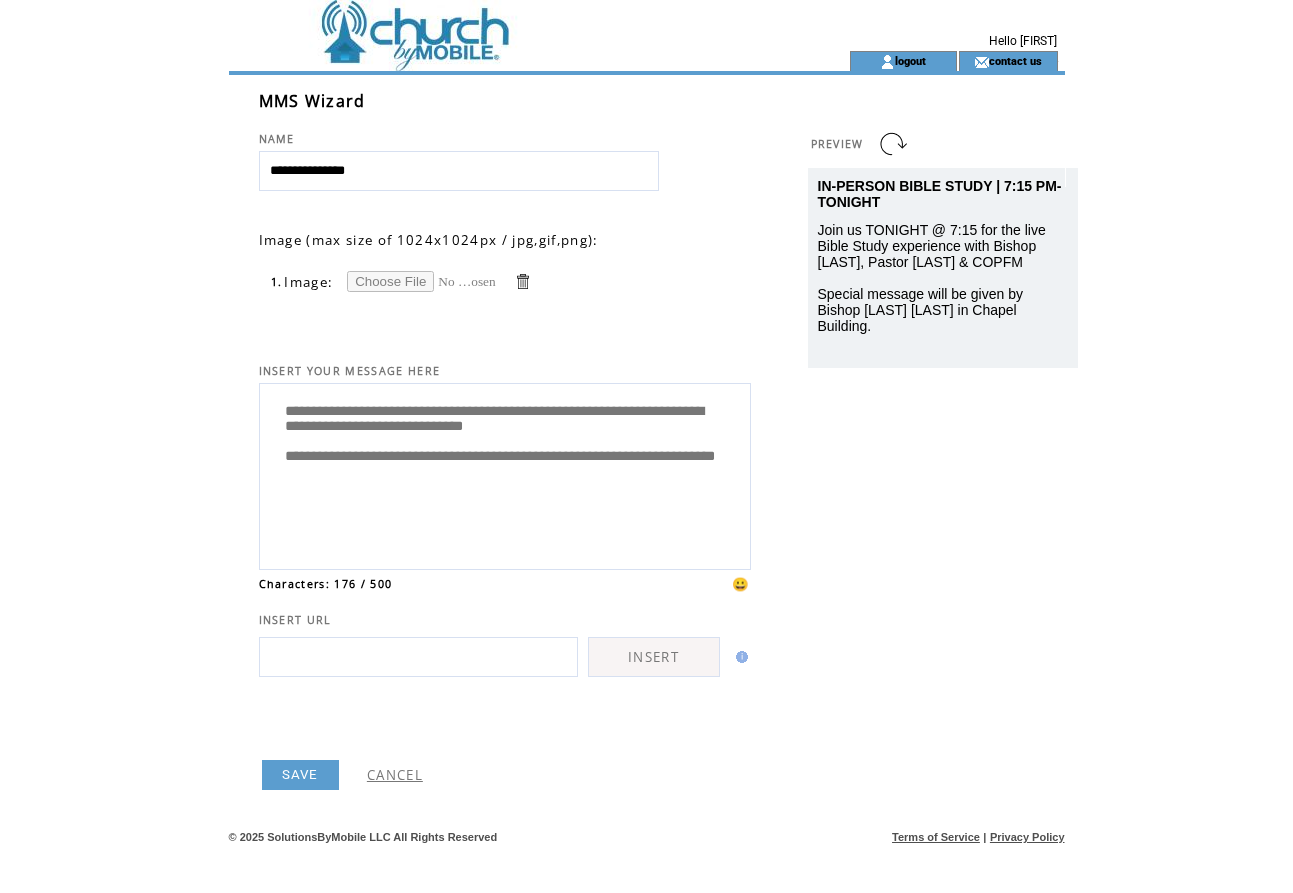 scroll, scrollTop: 0, scrollLeft: 0, axis: both 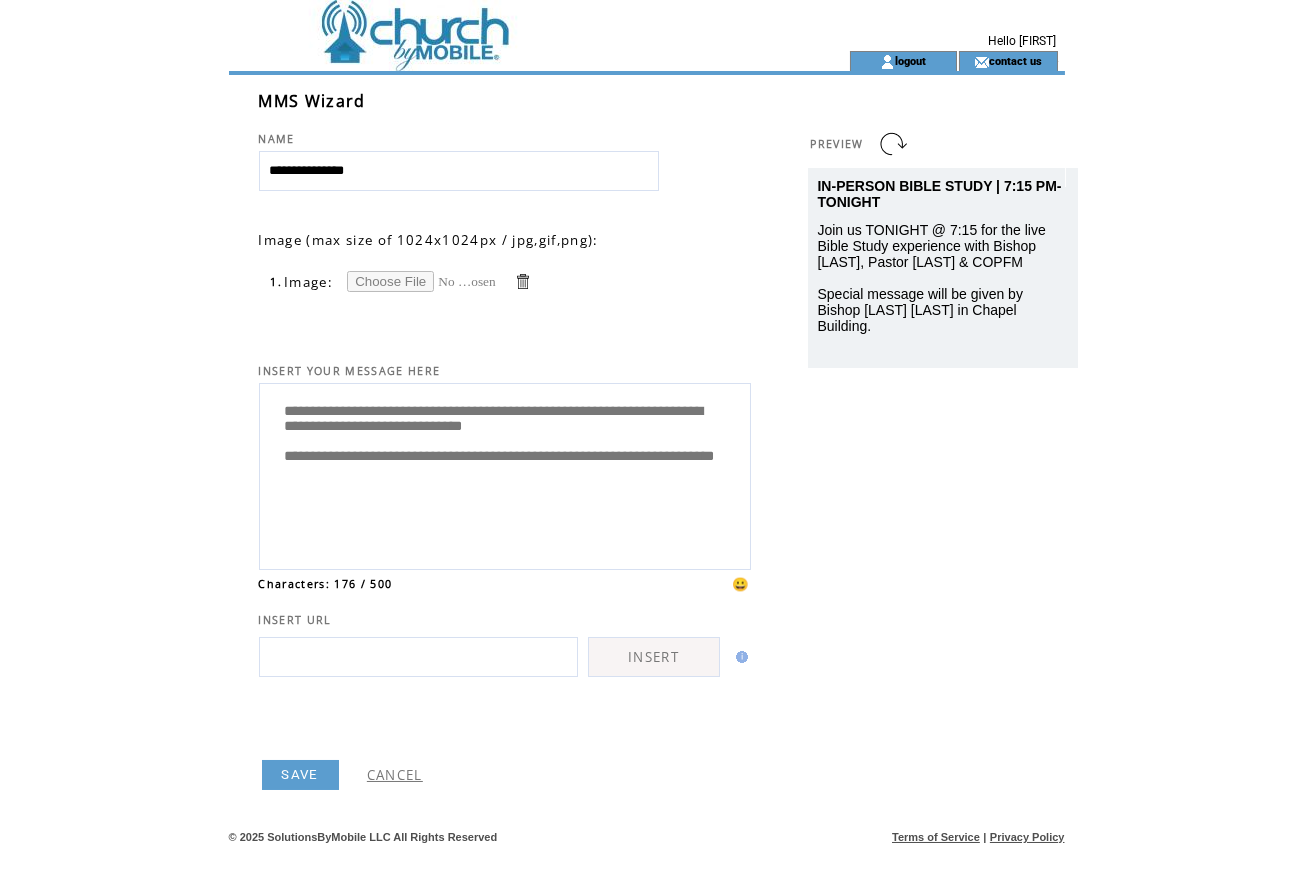 click at bounding box center (422, 281) 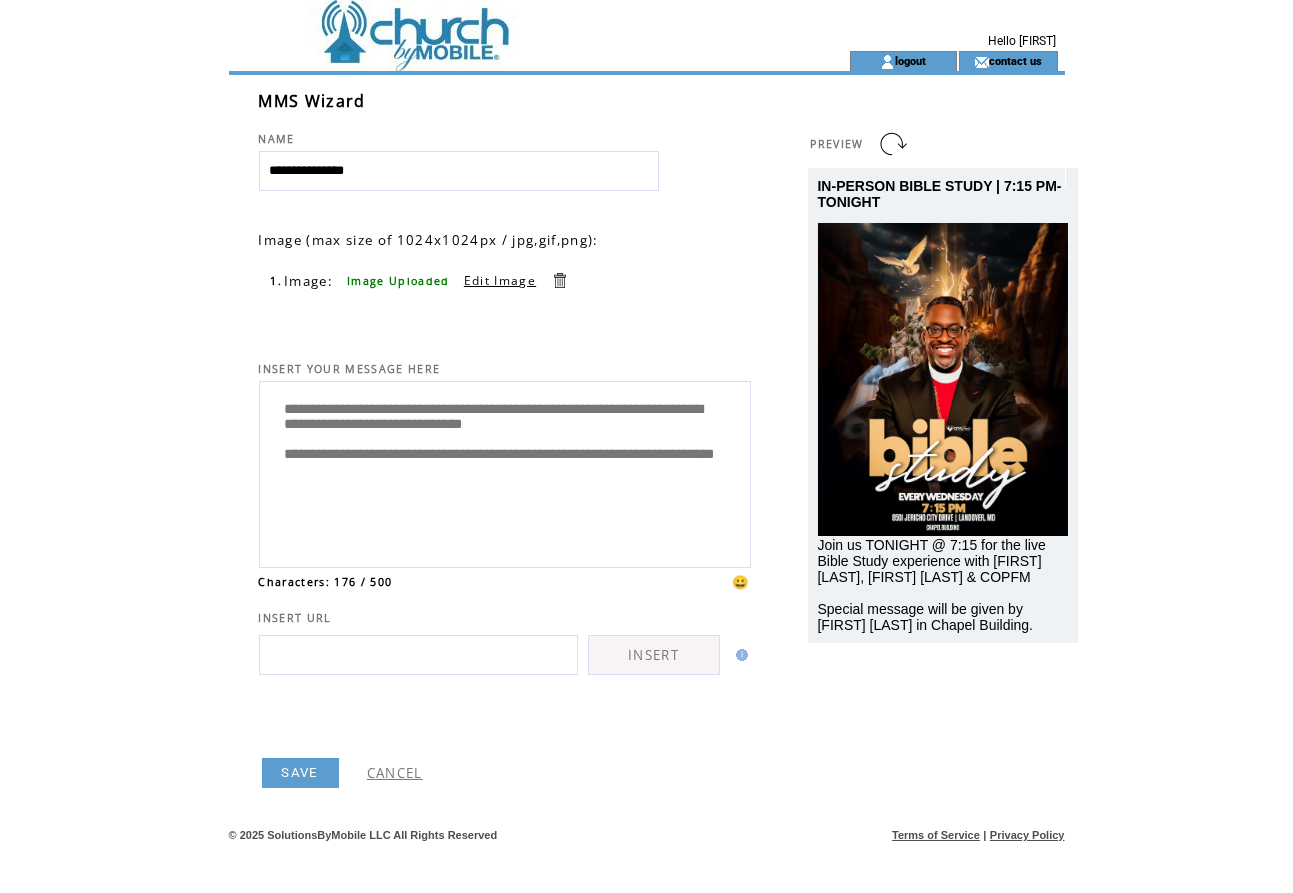 scroll, scrollTop: 0, scrollLeft: 0, axis: both 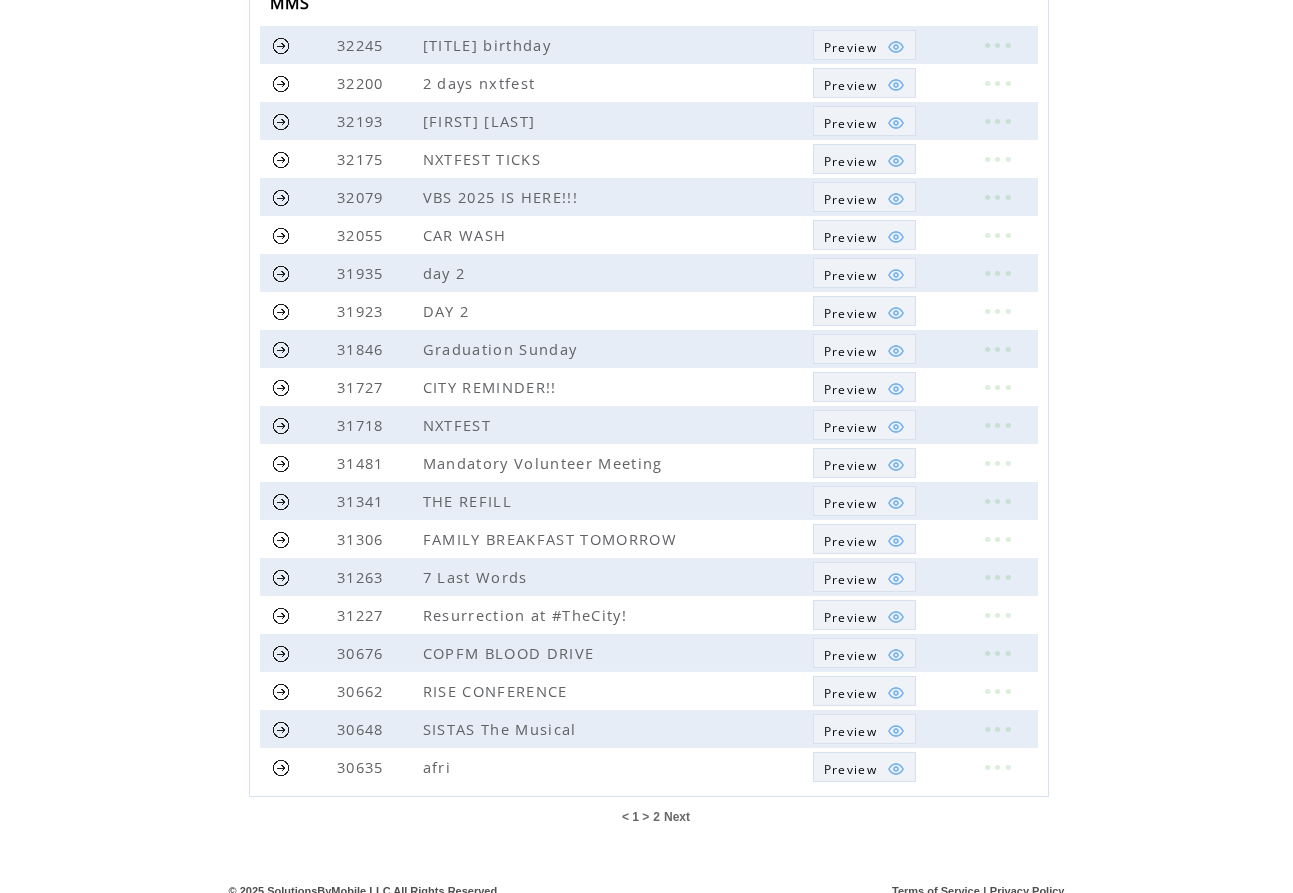 click on "Next" at bounding box center [677, 817] 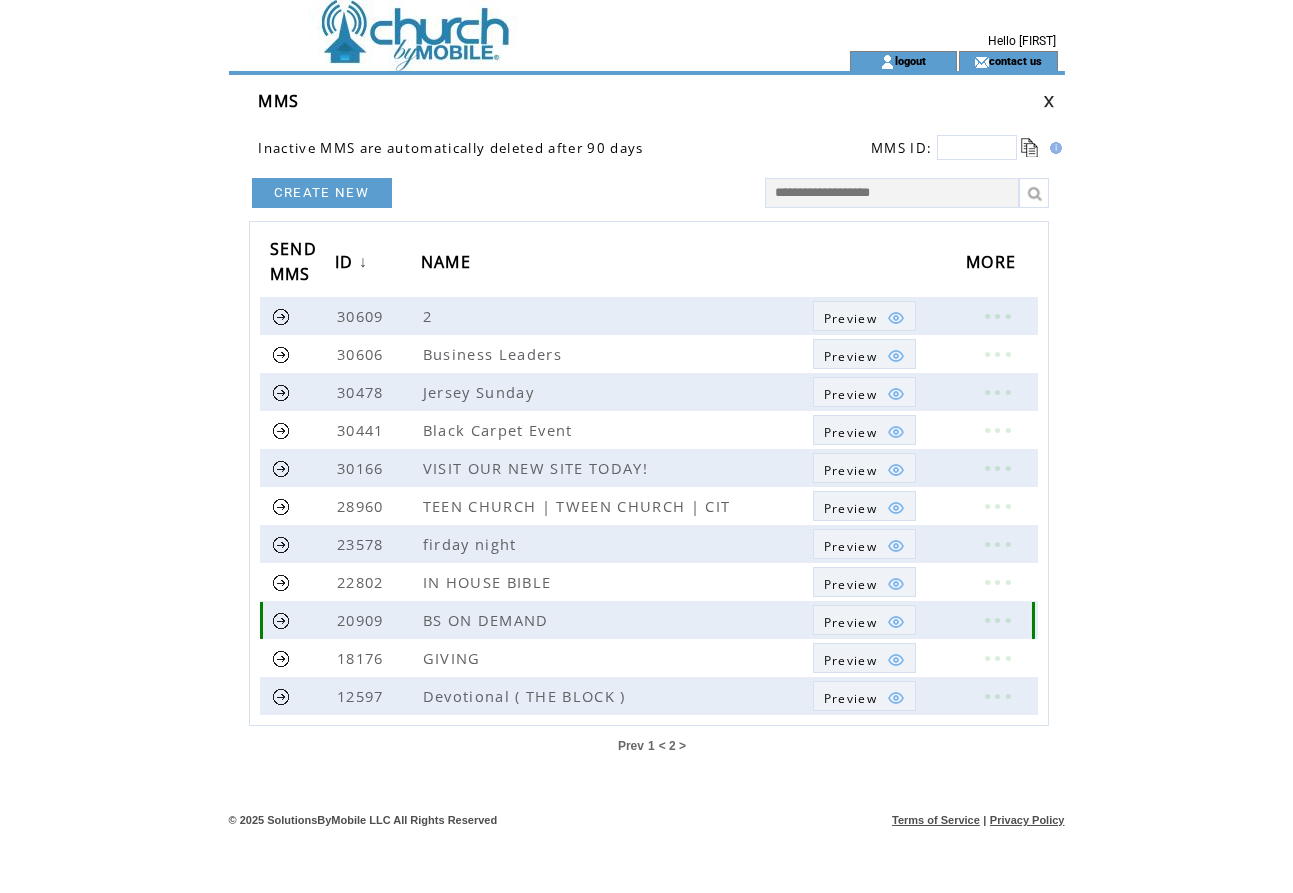 scroll, scrollTop: 0, scrollLeft: 0, axis: both 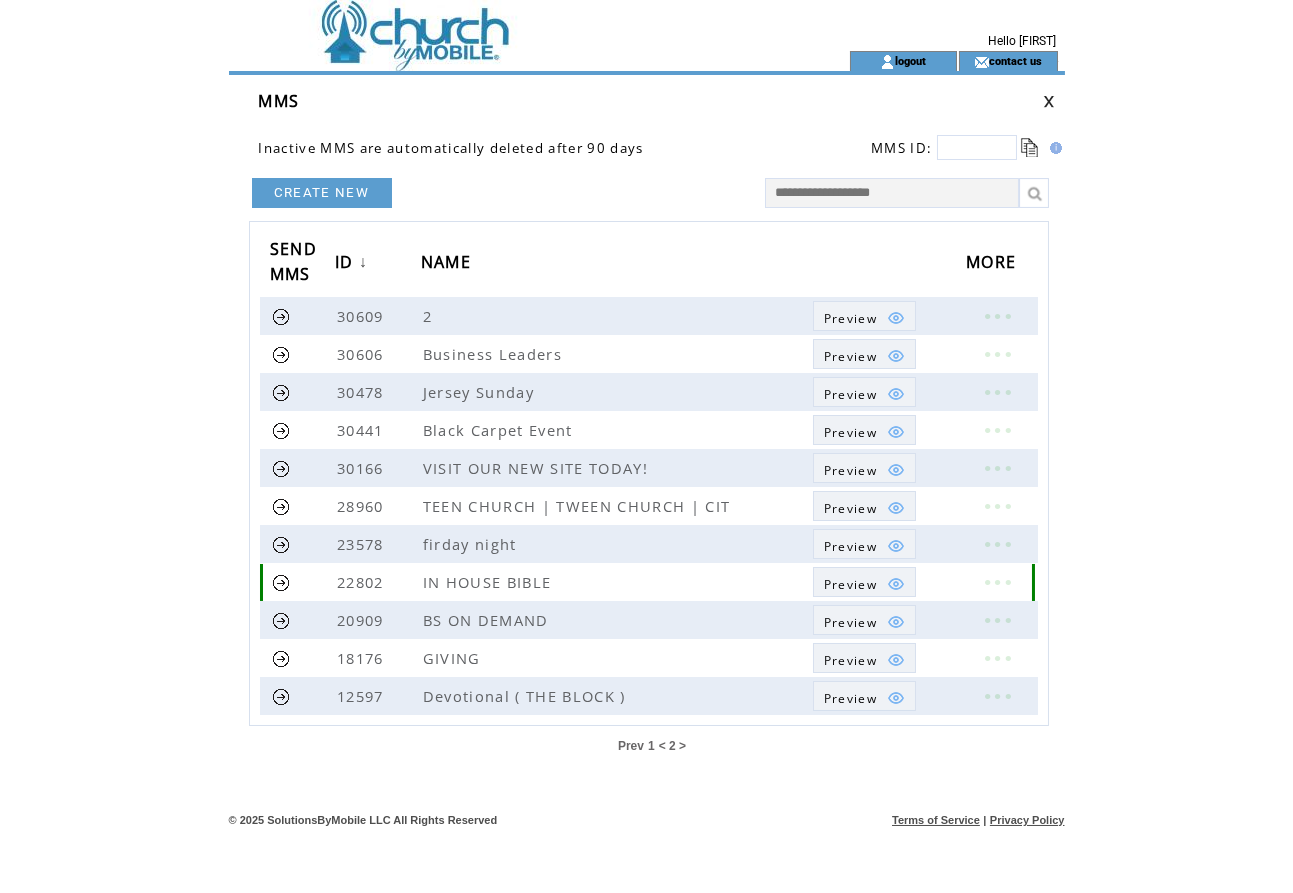 click at bounding box center [281, 582] 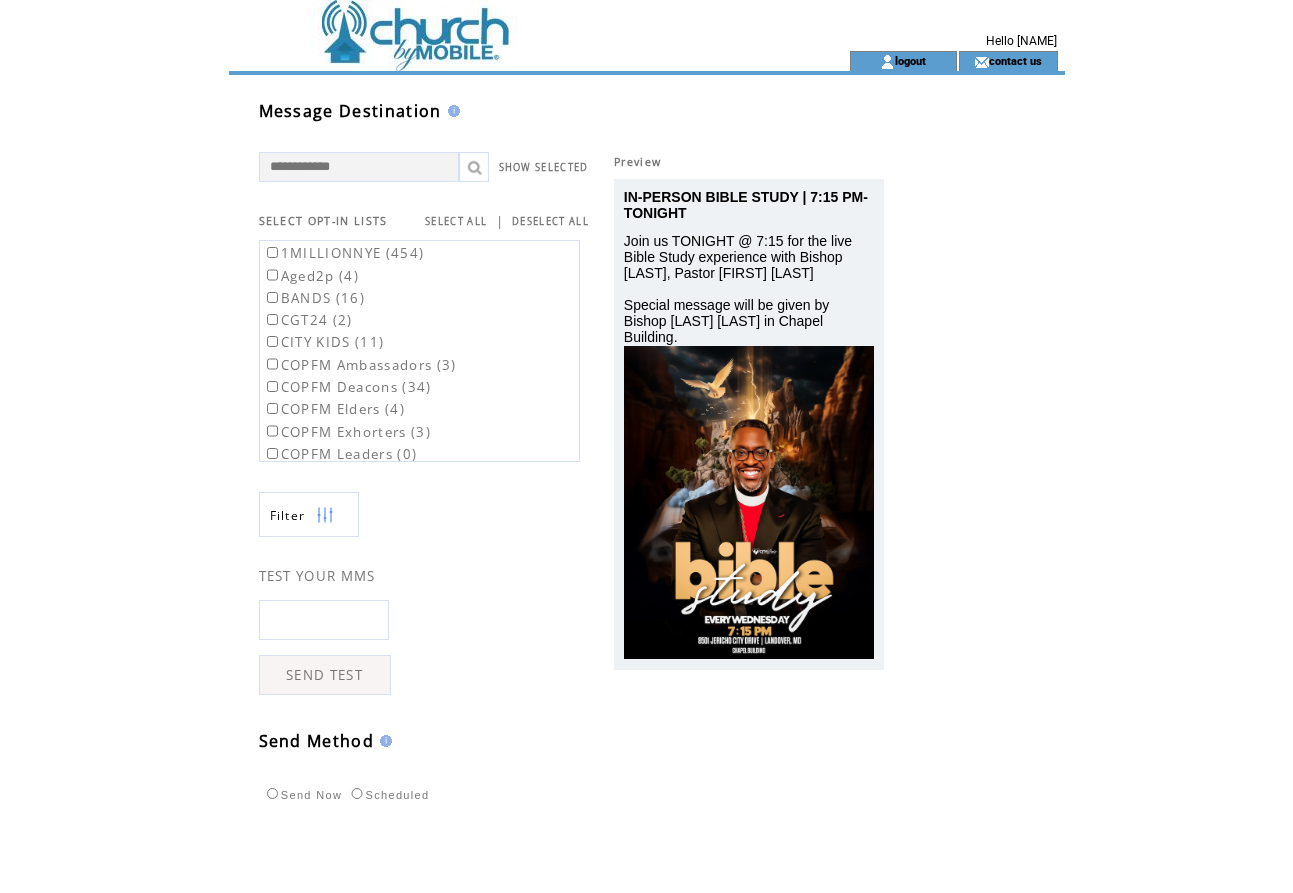 scroll, scrollTop: 0, scrollLeft: 0, axis: both 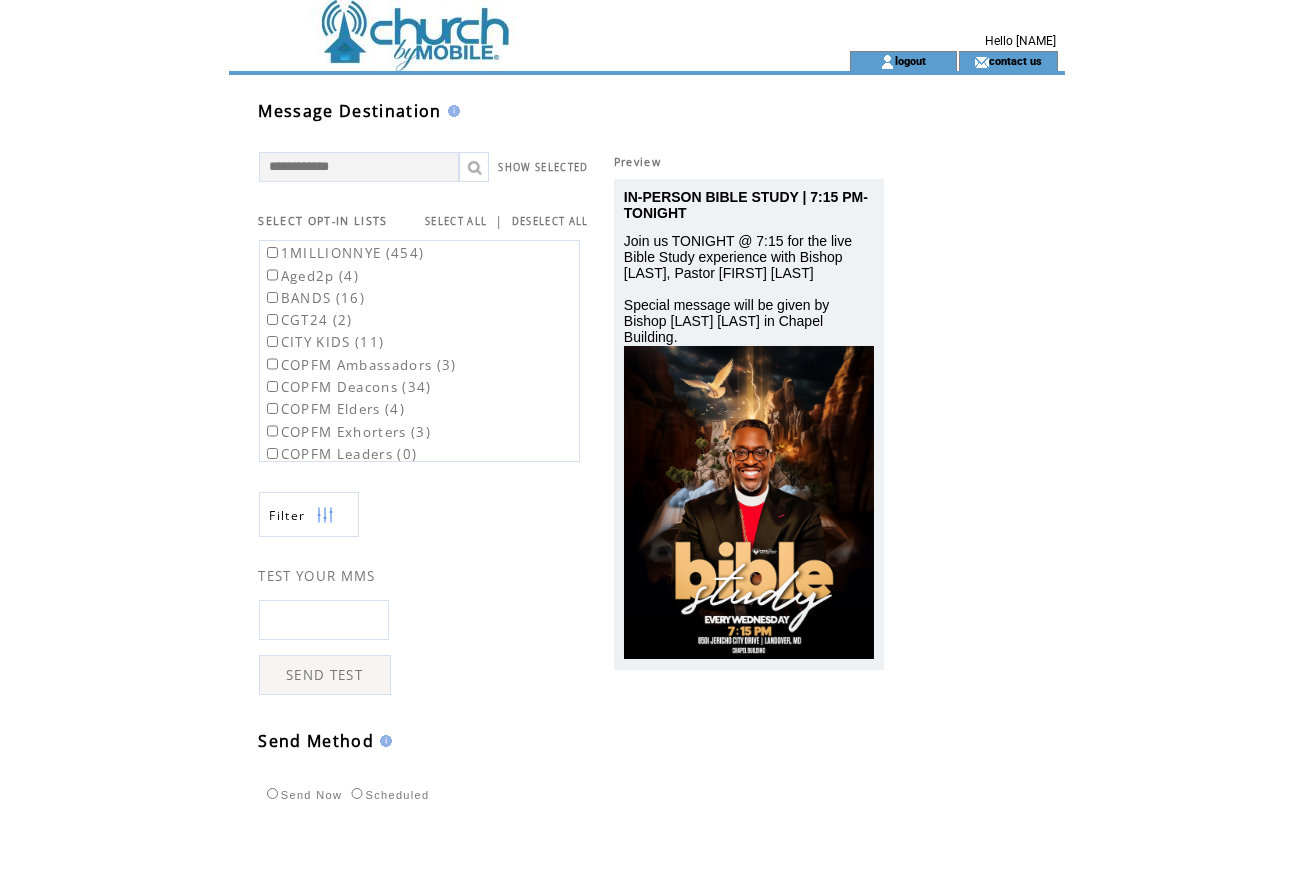 click on "SELECT ALL" at bounding box center [456, 221] 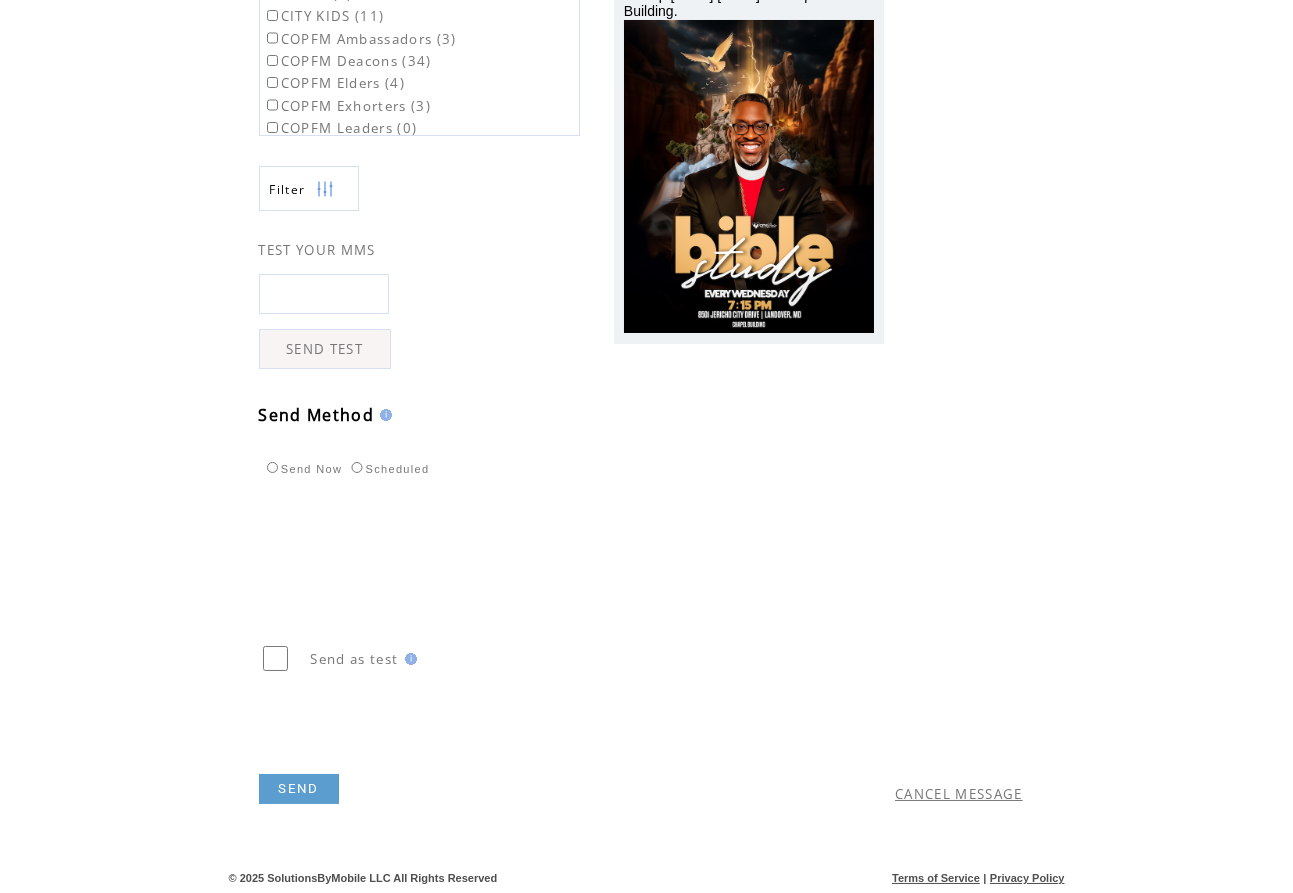 scroll, scrollTop: 326, scrollLeft: 0, axis: vertical 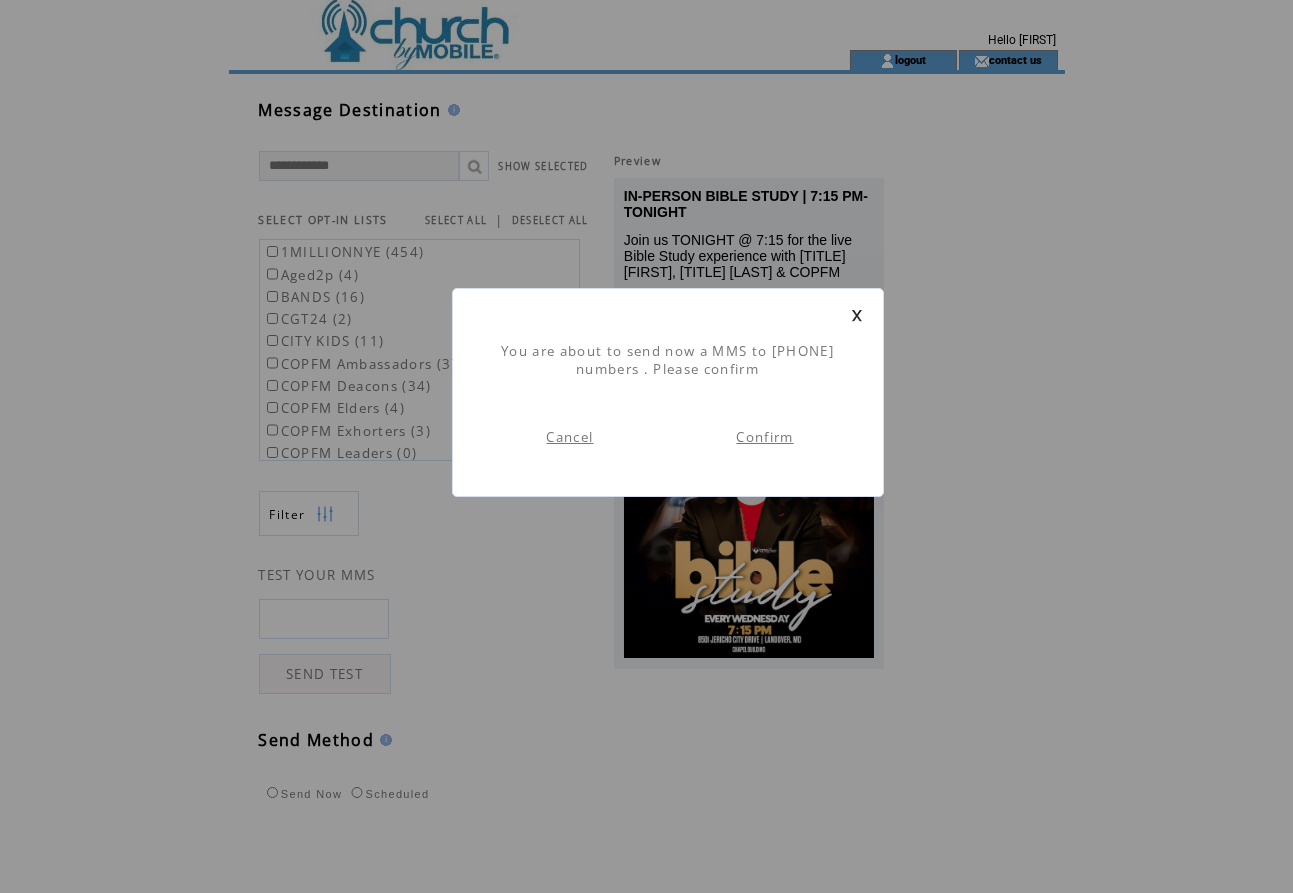 click on "Confirm" at bounding box center [764, 437] 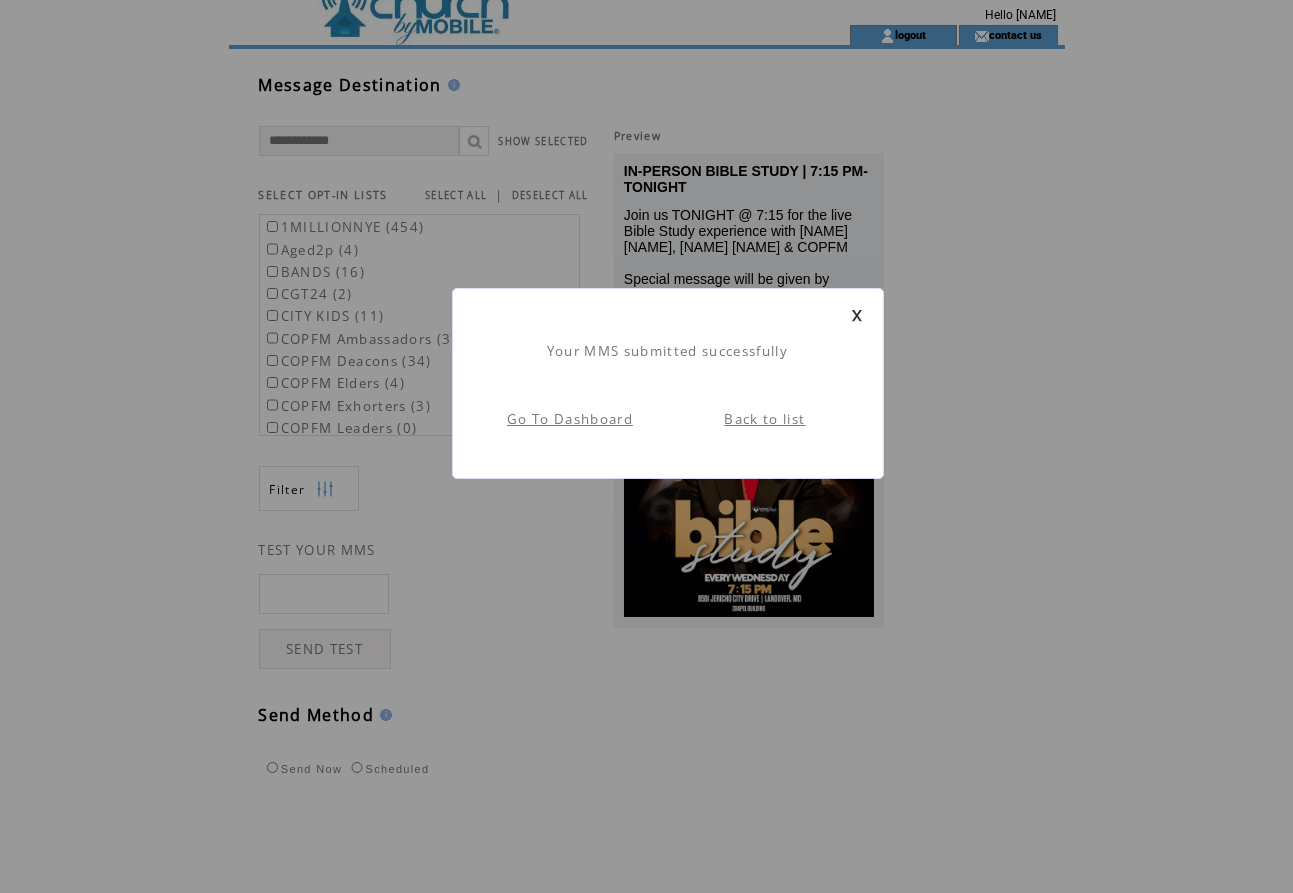scroll, scrollTop: 41, scrollLeft: 0, axis: vertical 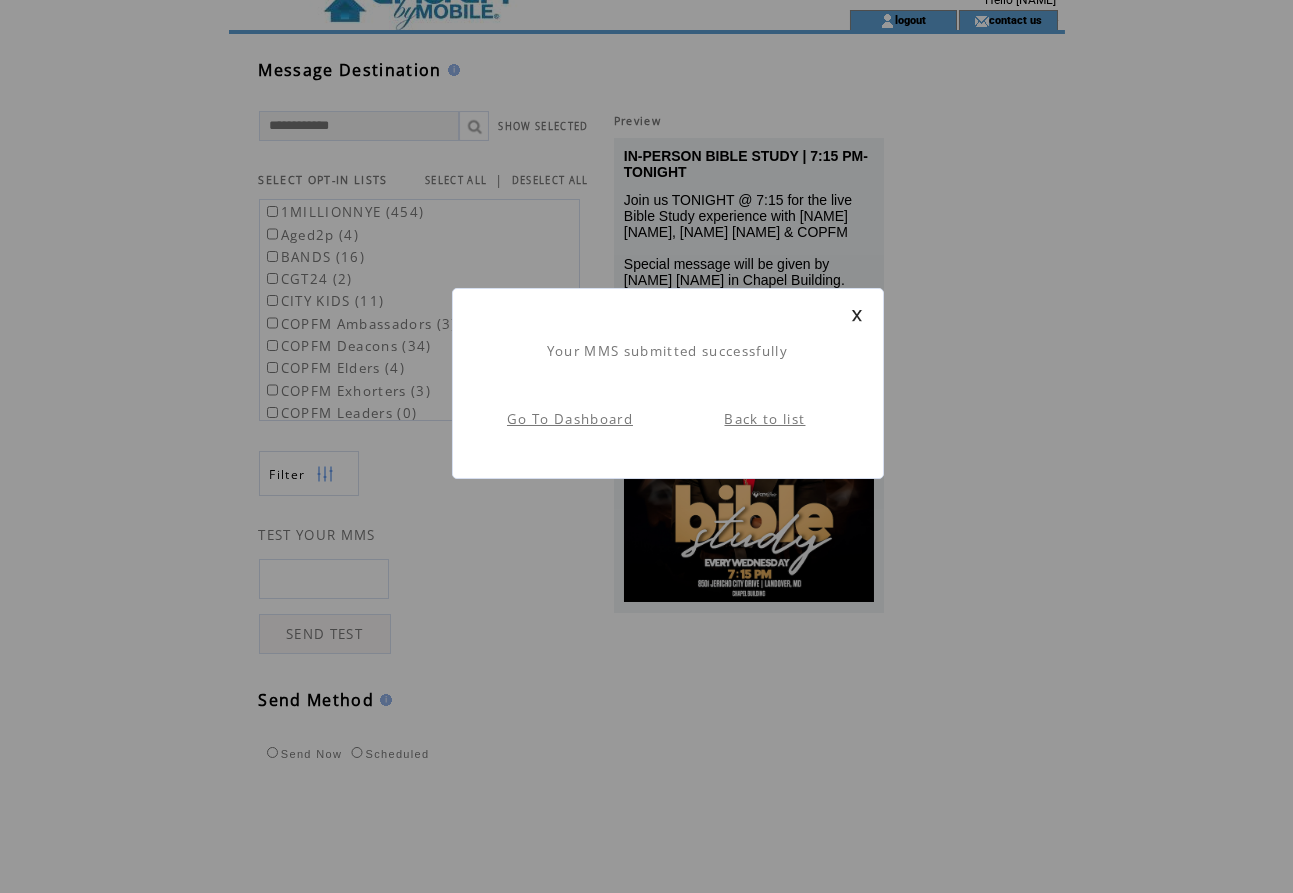 click at bounding box center [857, 315] 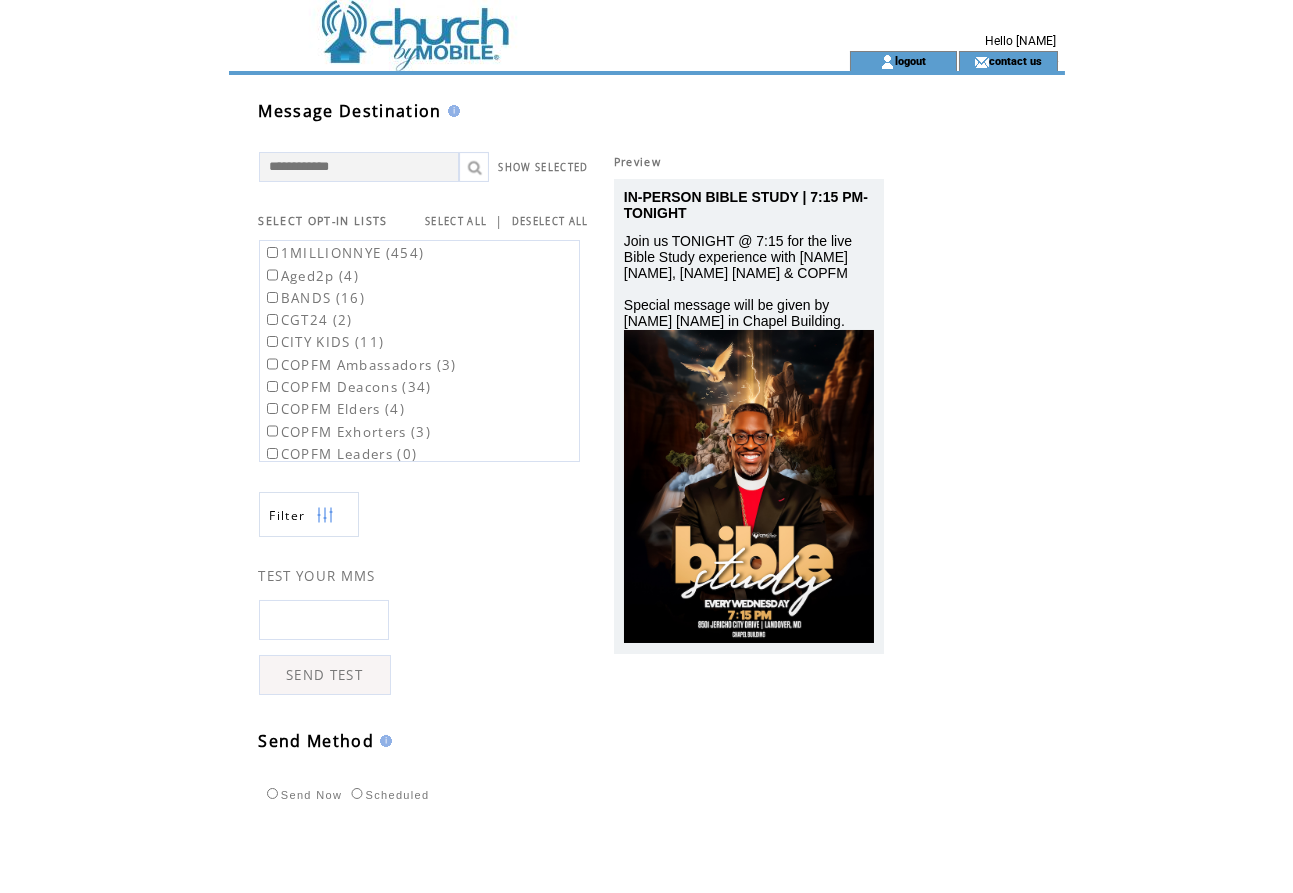 scroll, scrollTop: 13, scrollLeft: 0, axis: vertical 